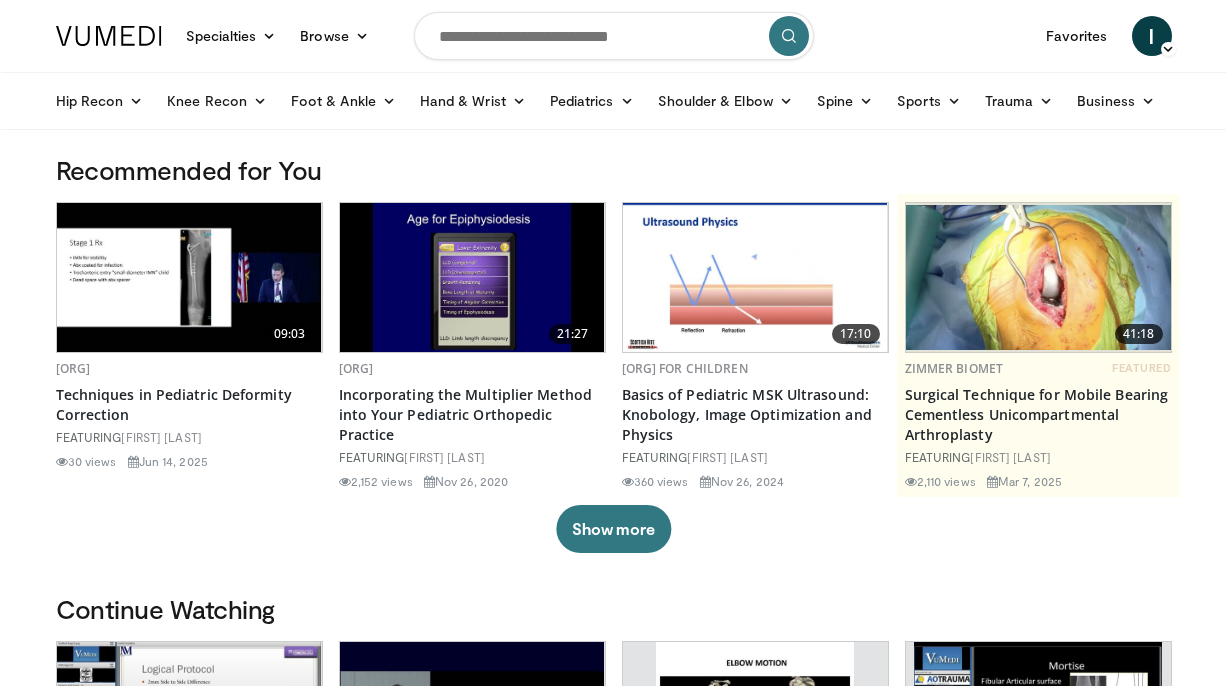 scroll, scrollTop: 0, scrollLeft: 0, axis: both 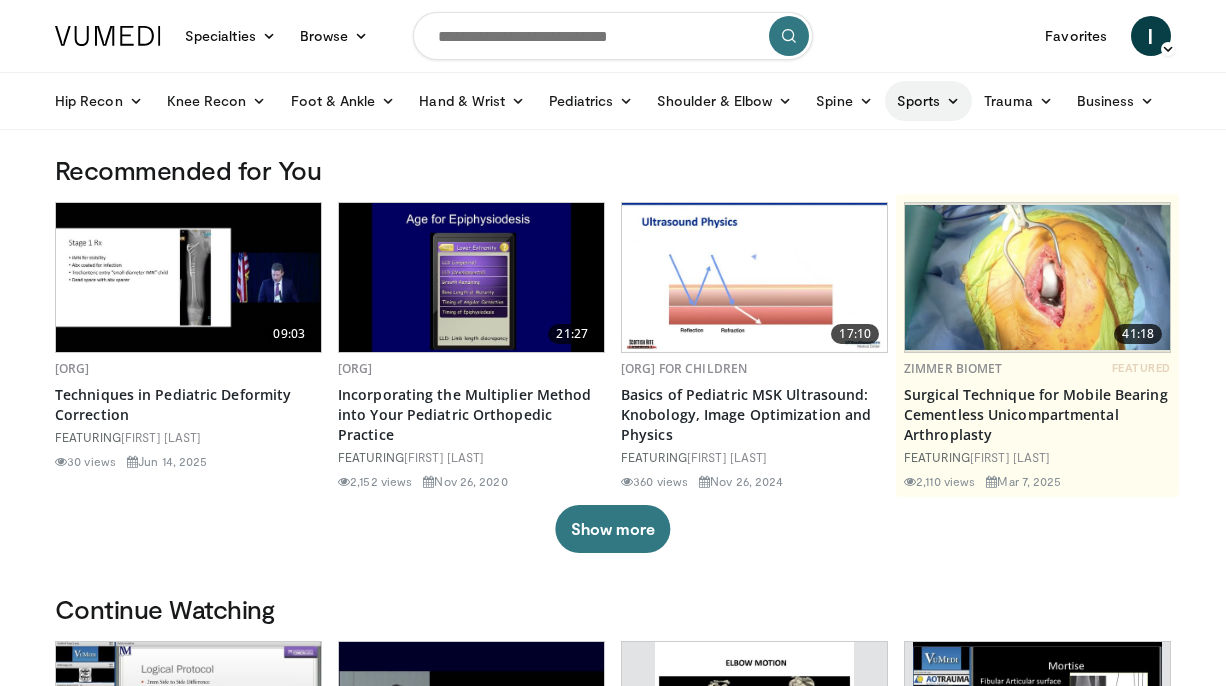 click on "Sports" at bounding box center (929, 101) 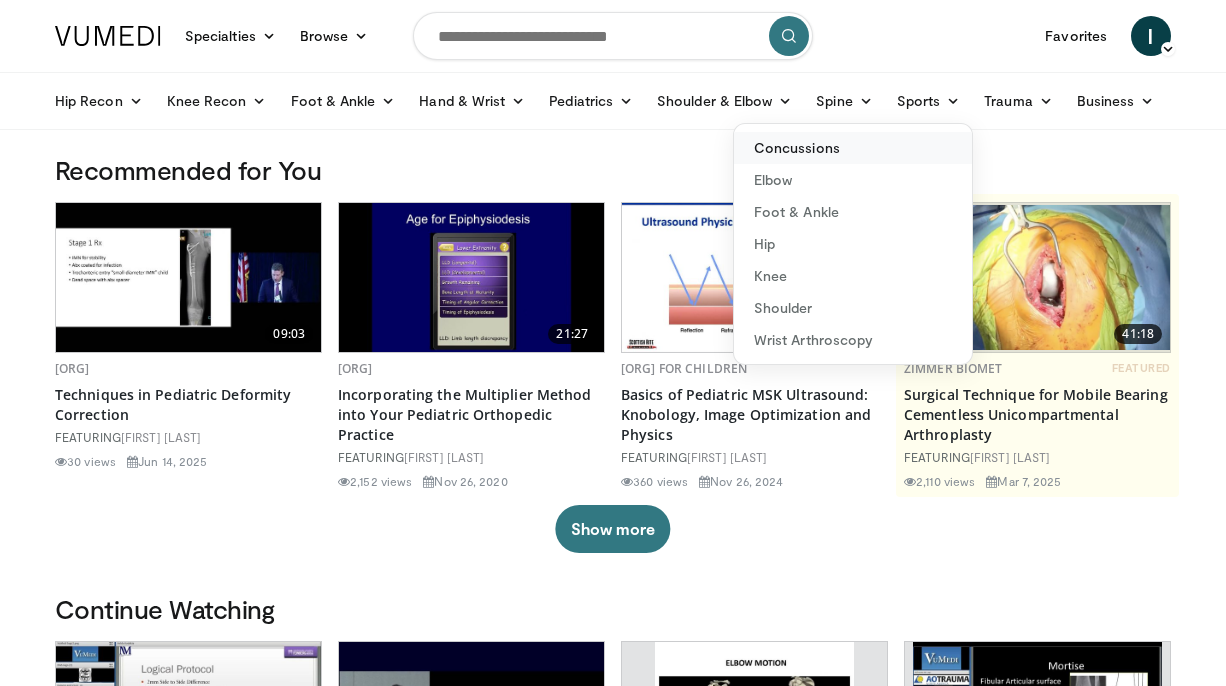click on "Concussions" at bounding box center (853, 148) 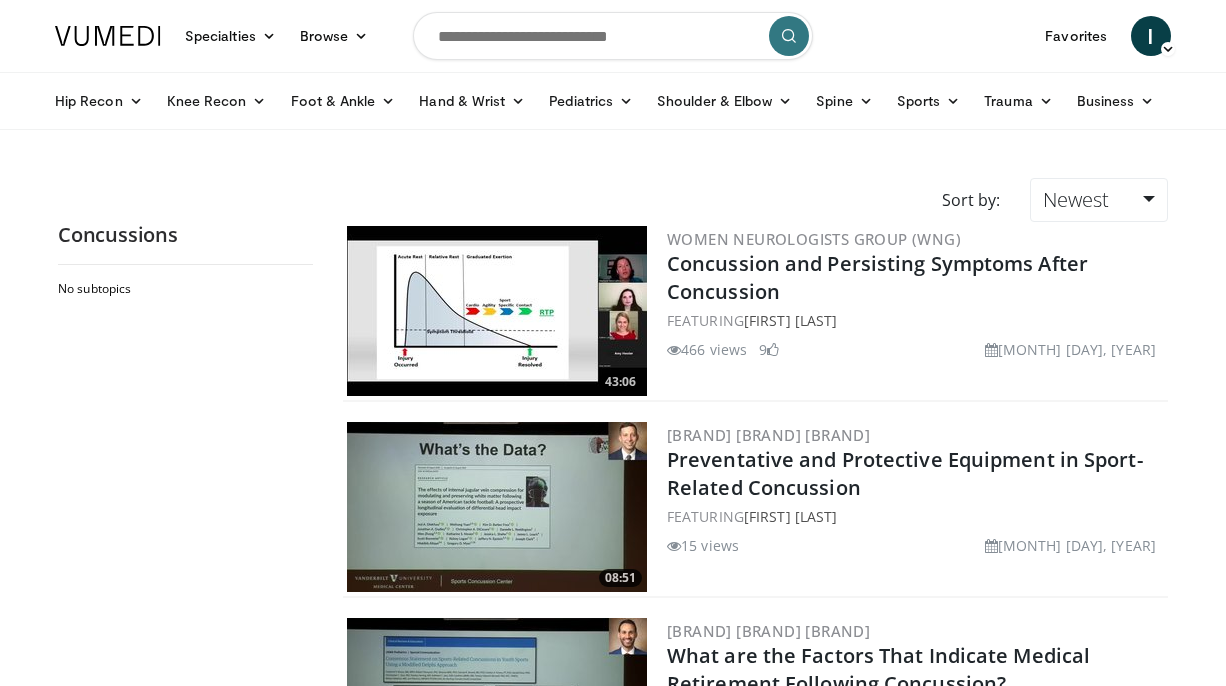 scroll, scrollTop: 0, scrollLeft: 0, axis: both 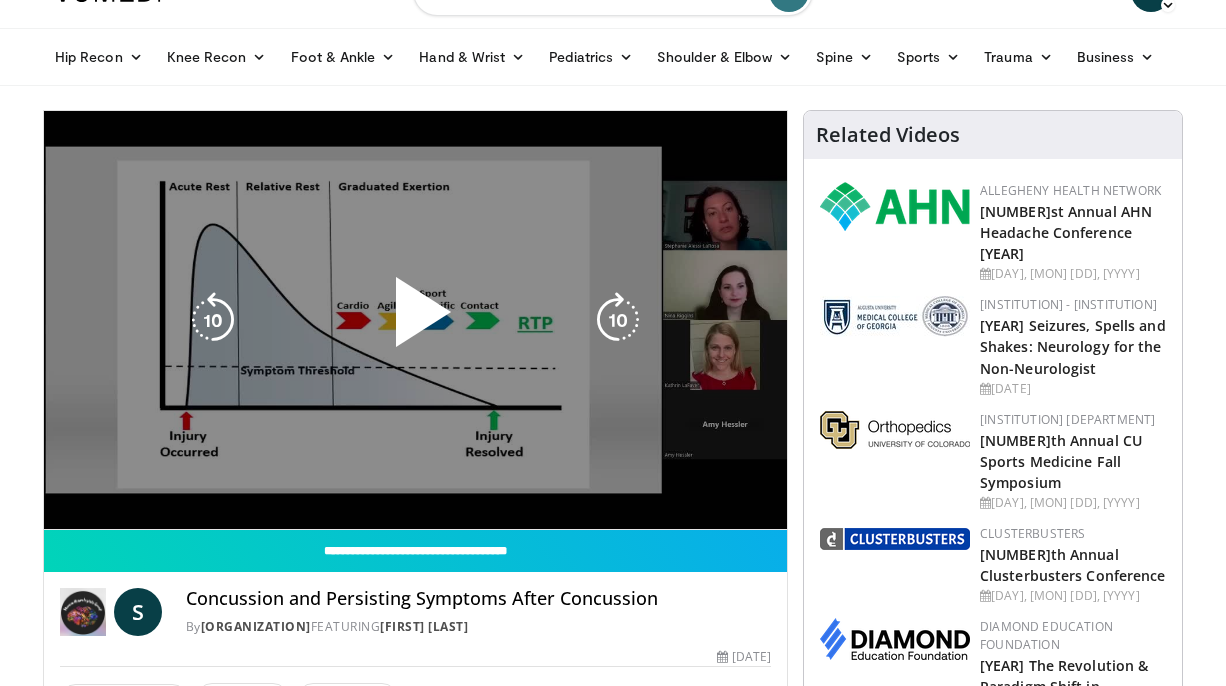 click on "[NUMBER] seconds" at bounding box center (415, 320) 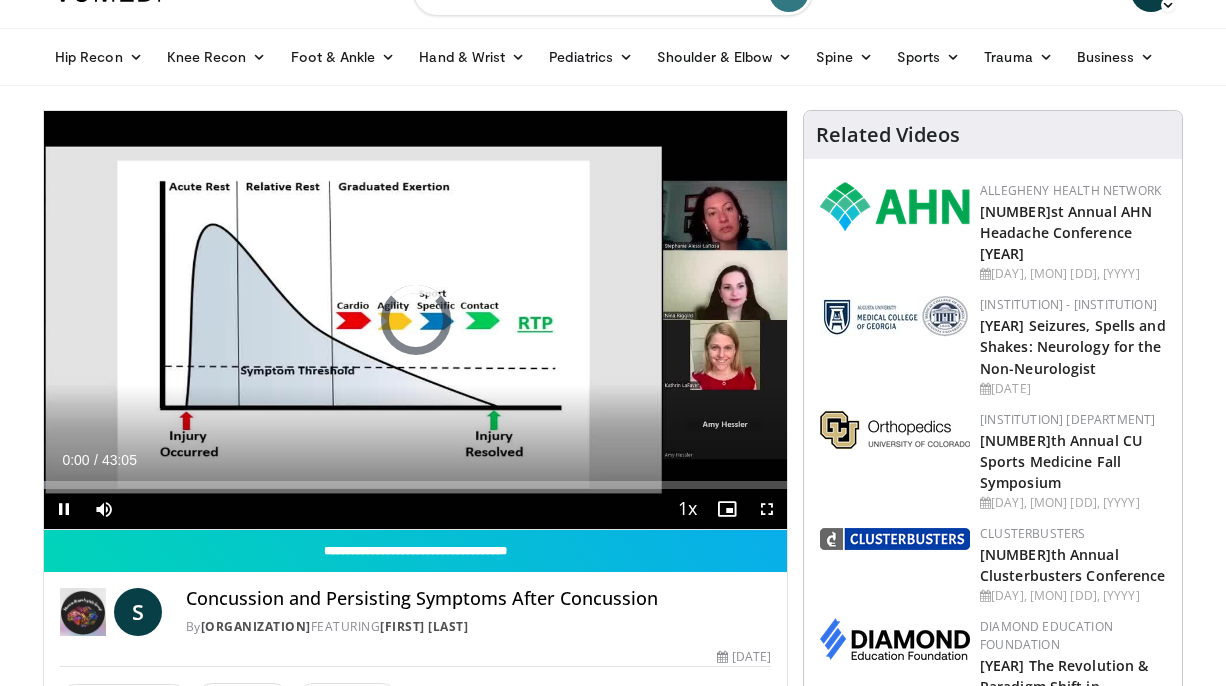 click at bounding box center (767, 509) 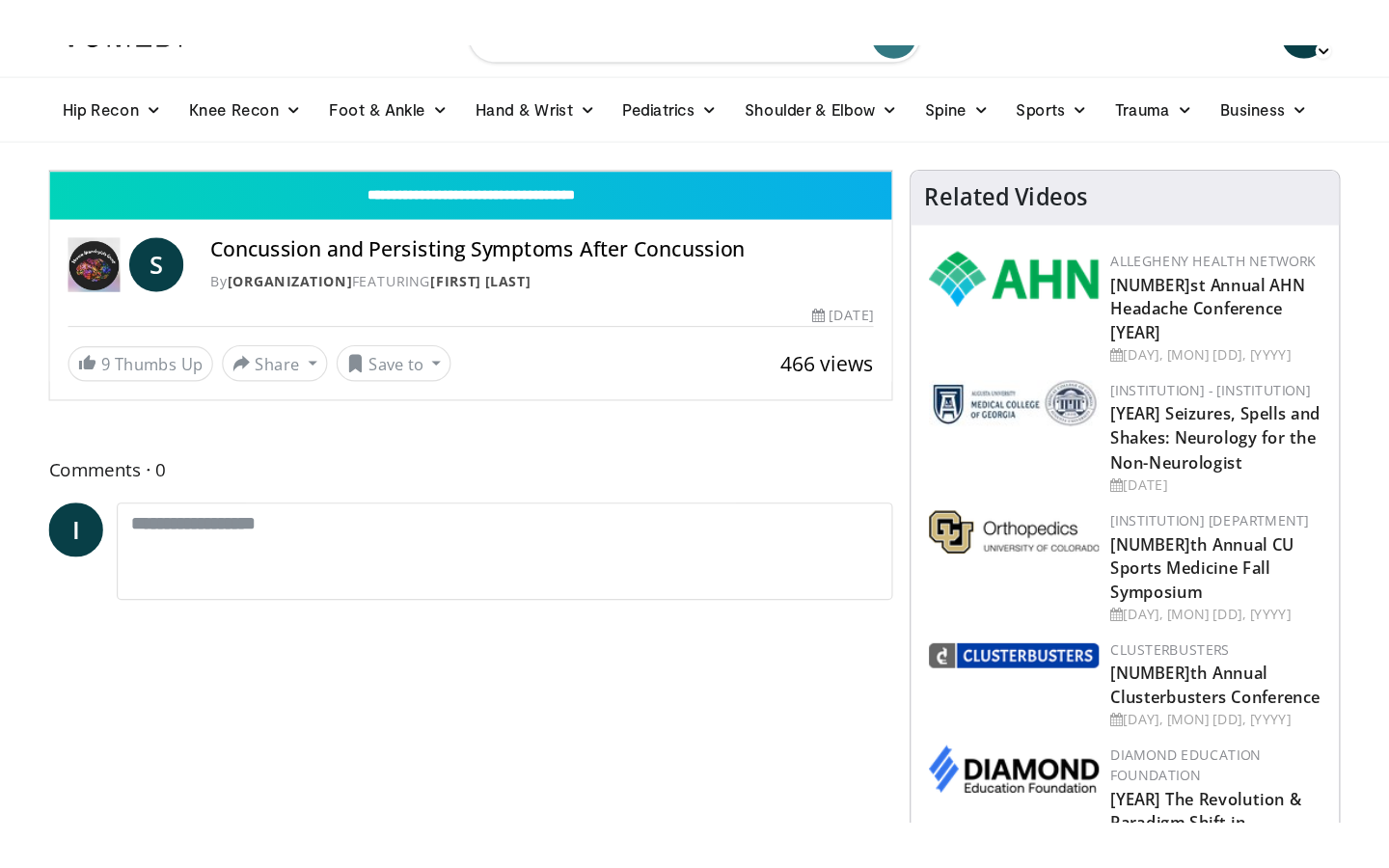 scroll, scrollTop: 0, scrollLeft: 0, axis: both 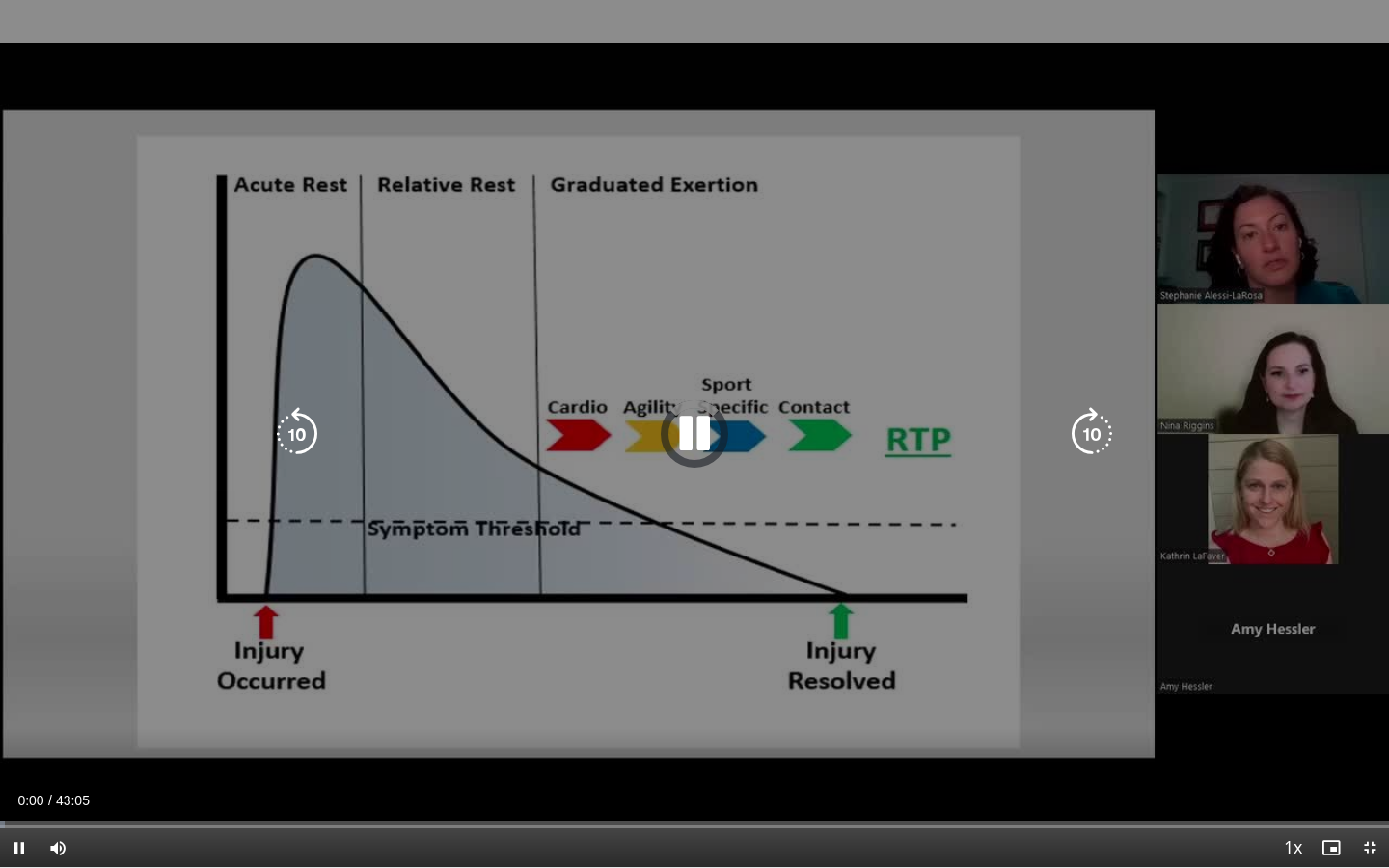 click on "[NUMBER] seconds" at bounding box center (694, 433) 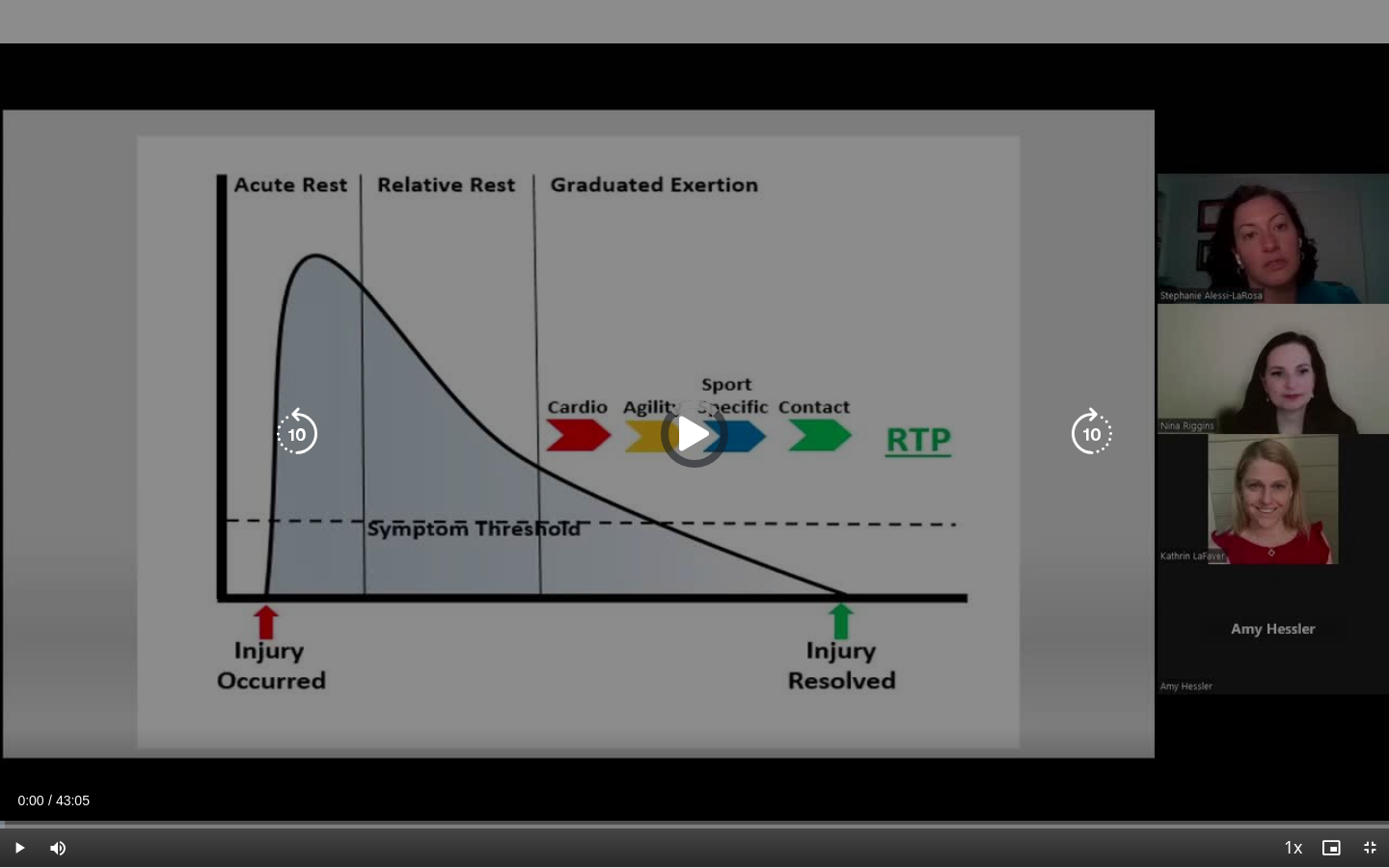 click on "[NUMBER] seconds" at bounding box center (694, 433) 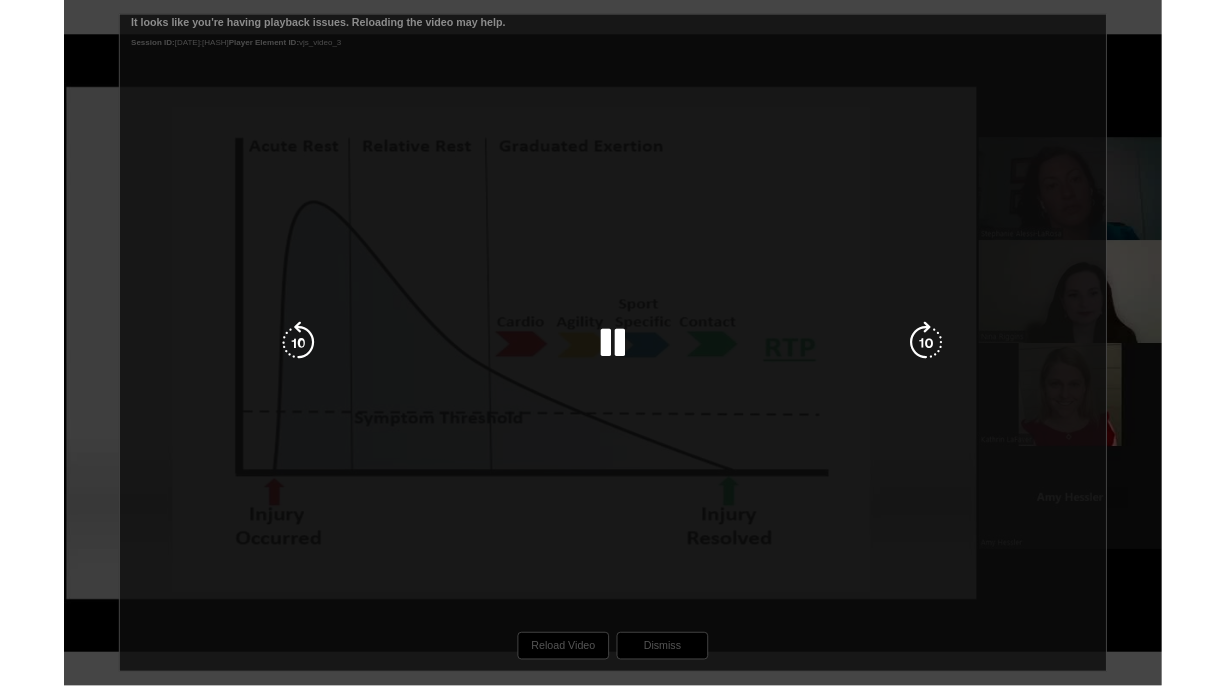 scroll, scrollTop: 44, scrollLeft: 0, axis: vertical 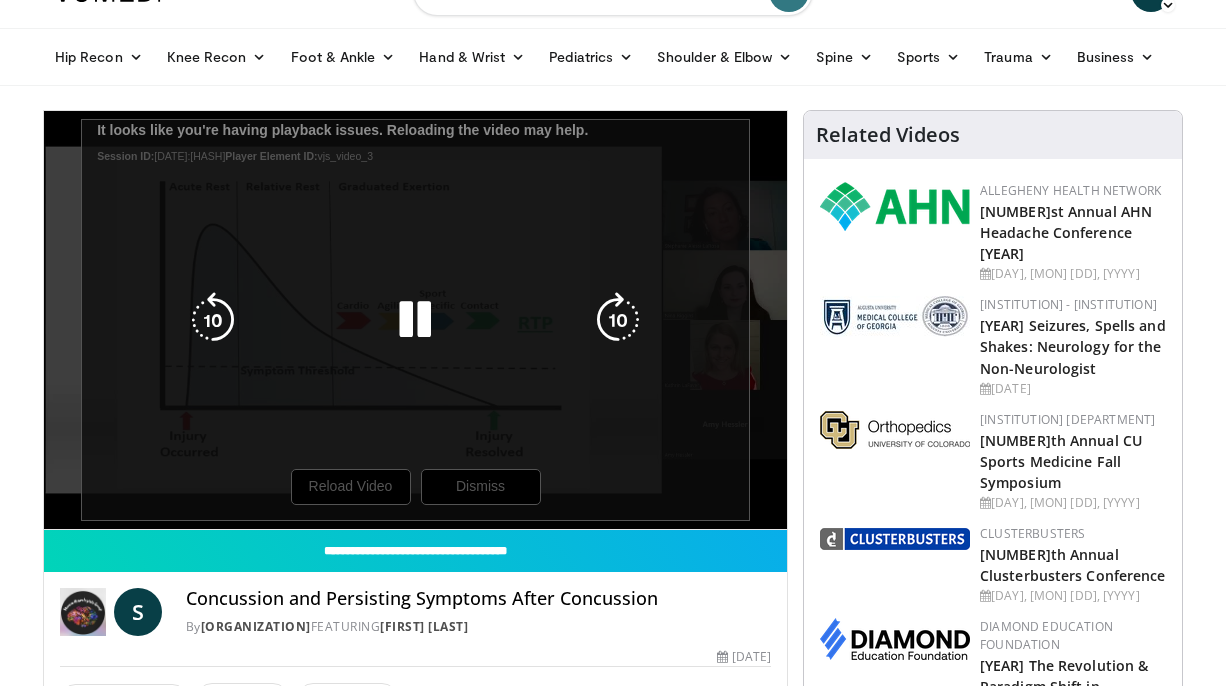 click at bounding box center (415, 320) 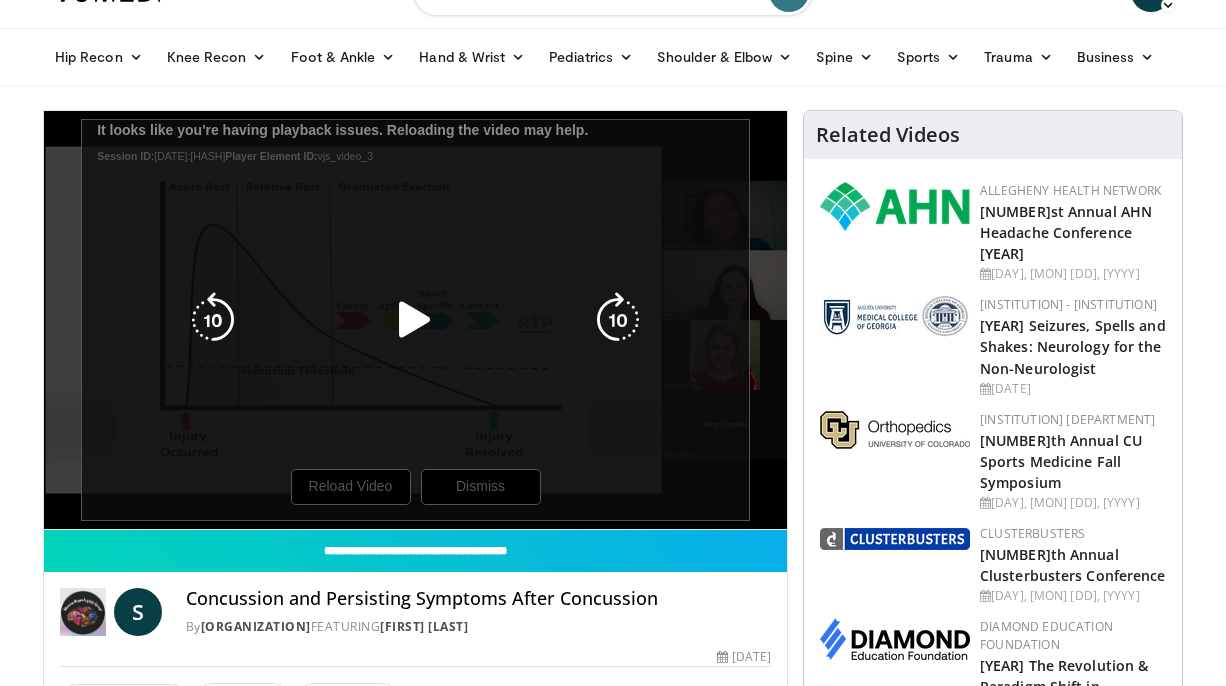 click on "[NUMBER] seconds" at bounding box center (415, 320) 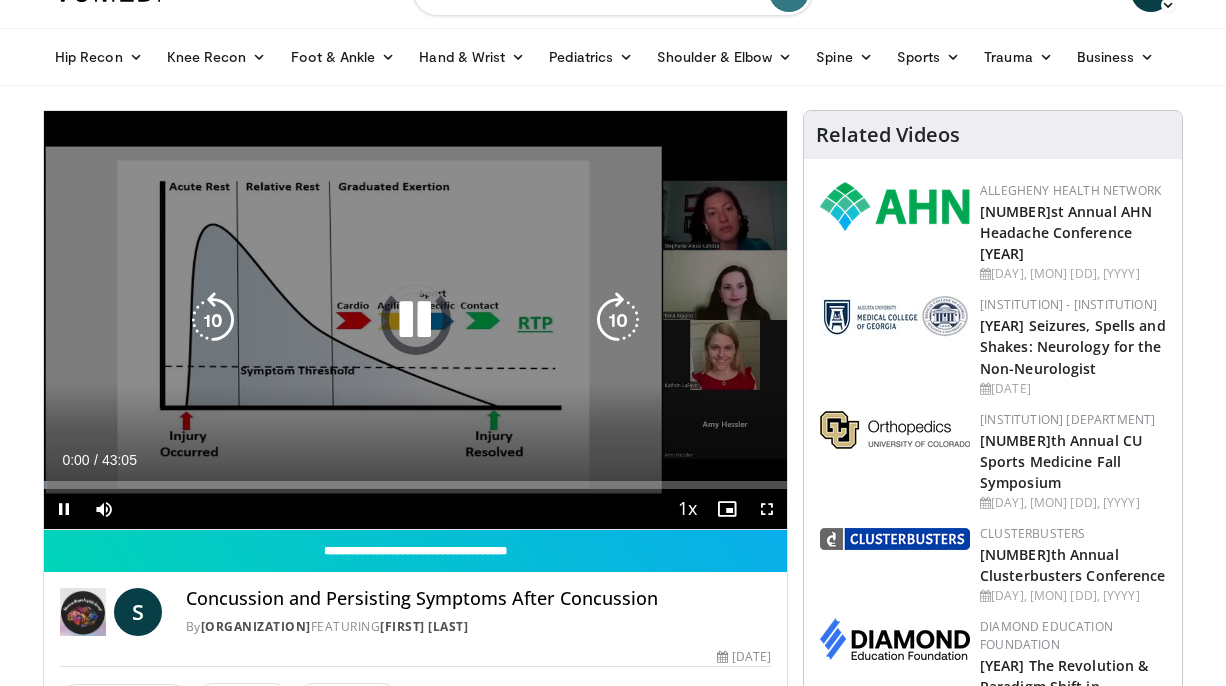 click on "[NUMBER] seconds" at bounding box center [415, 320] 